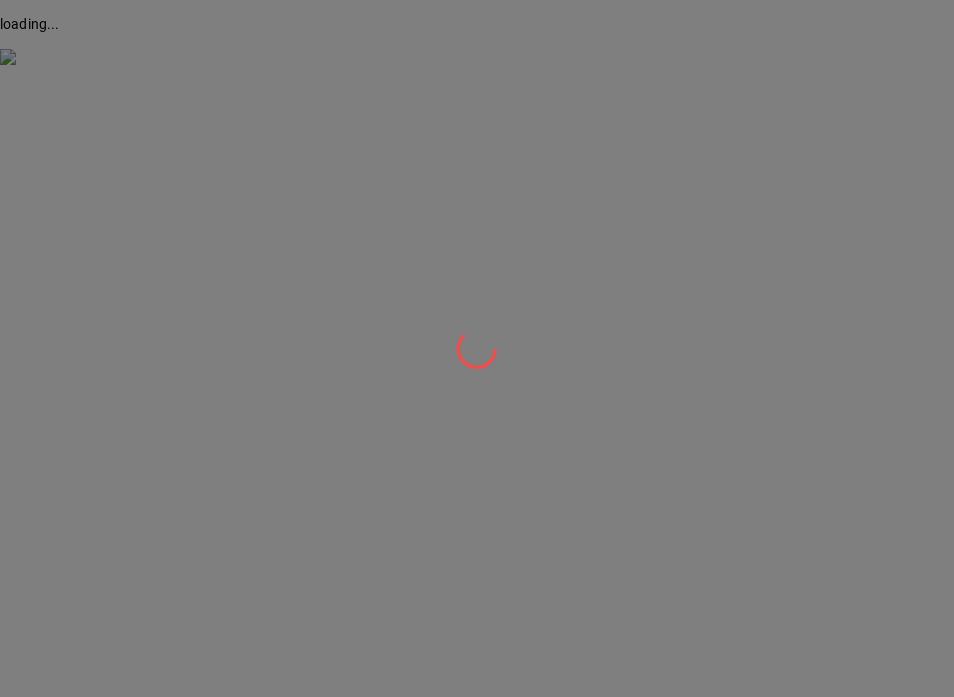 scroll, scrollTop: 0, scrollLeft: 0, axis: both 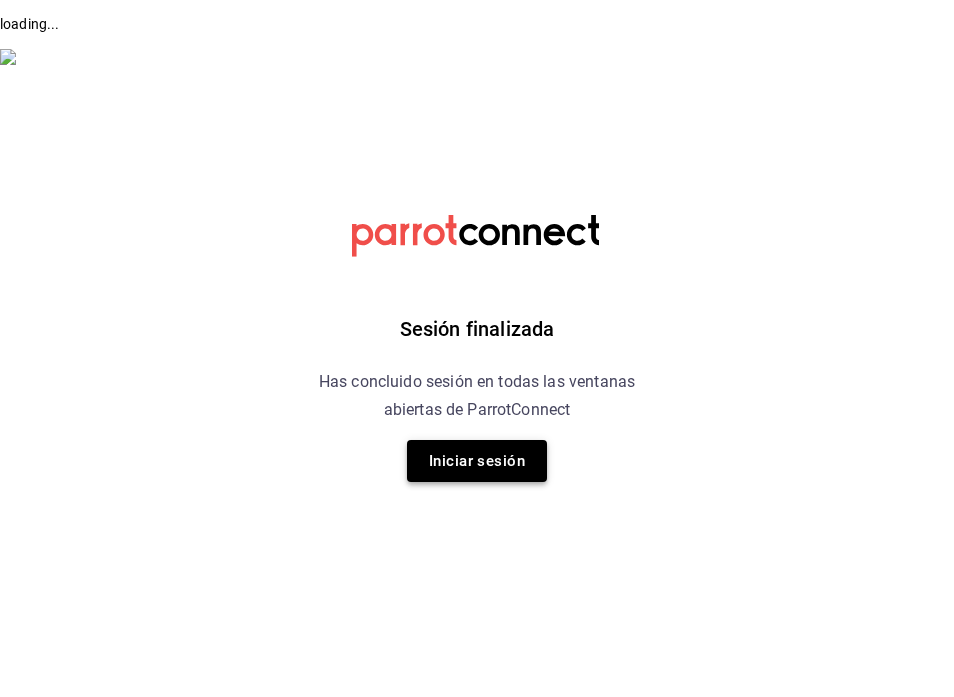 click on "Iniciar sesión" at bounding box center (477, 461) 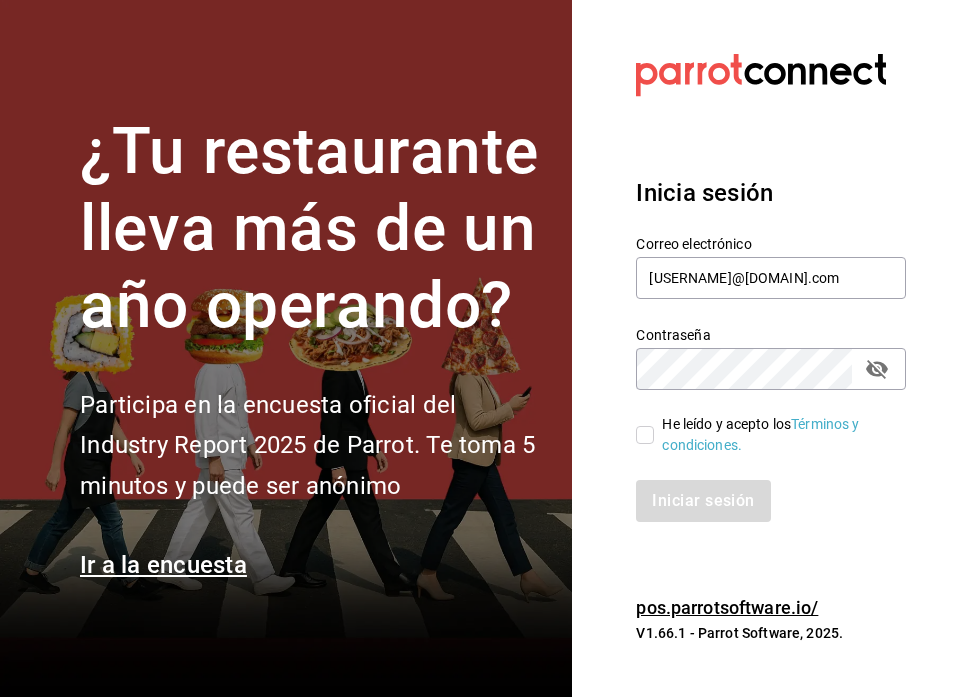 click on "He leído y acepto los  Términos y condiciones." at bounding box center (645, 435) 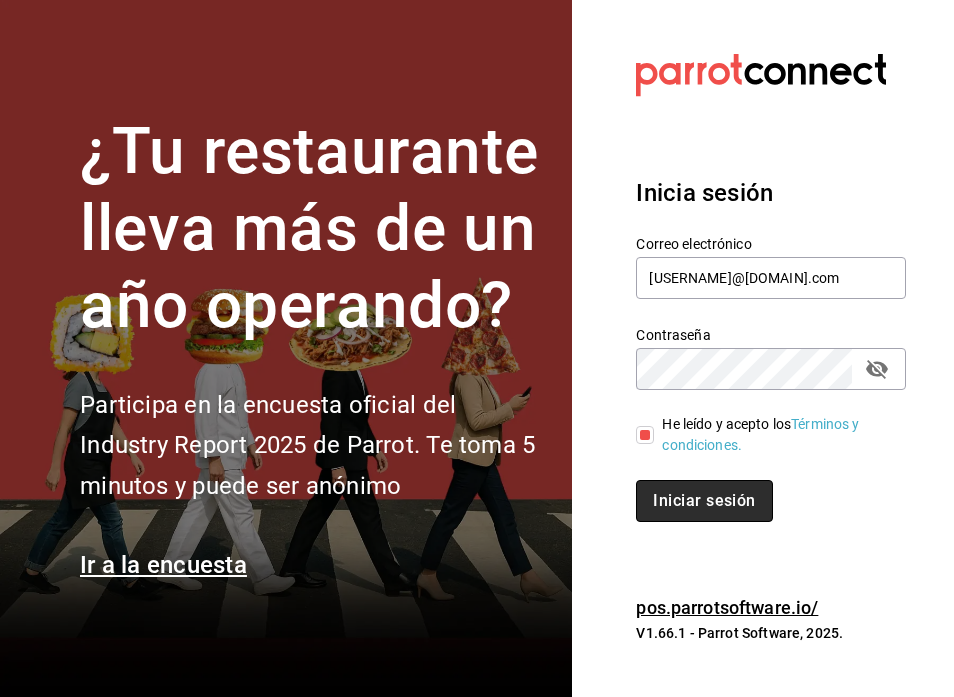 click on "Iniciar sesión" at bounding box center (704, 501) 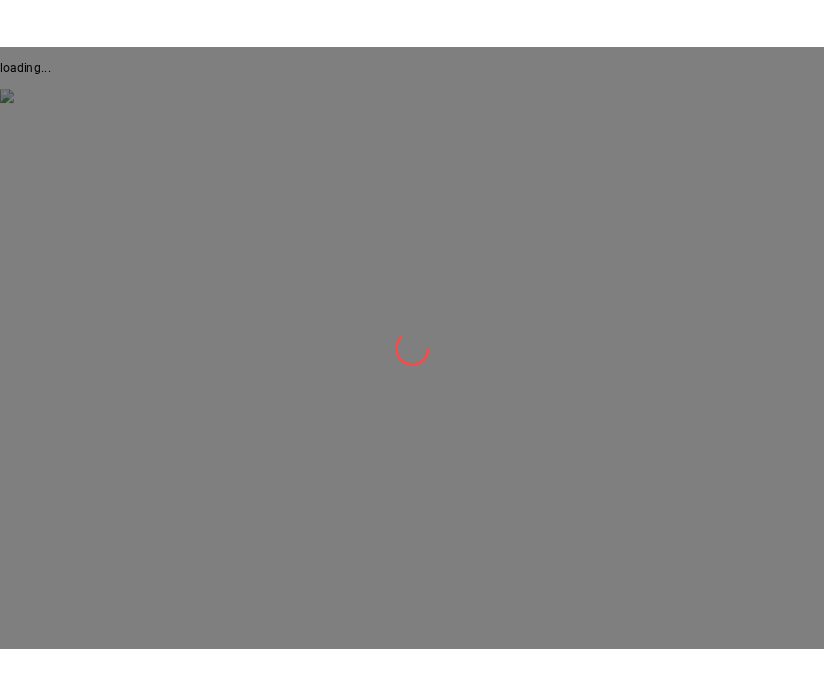 scroll, scrollTop: 0, scrollLeft: 0, axis: both 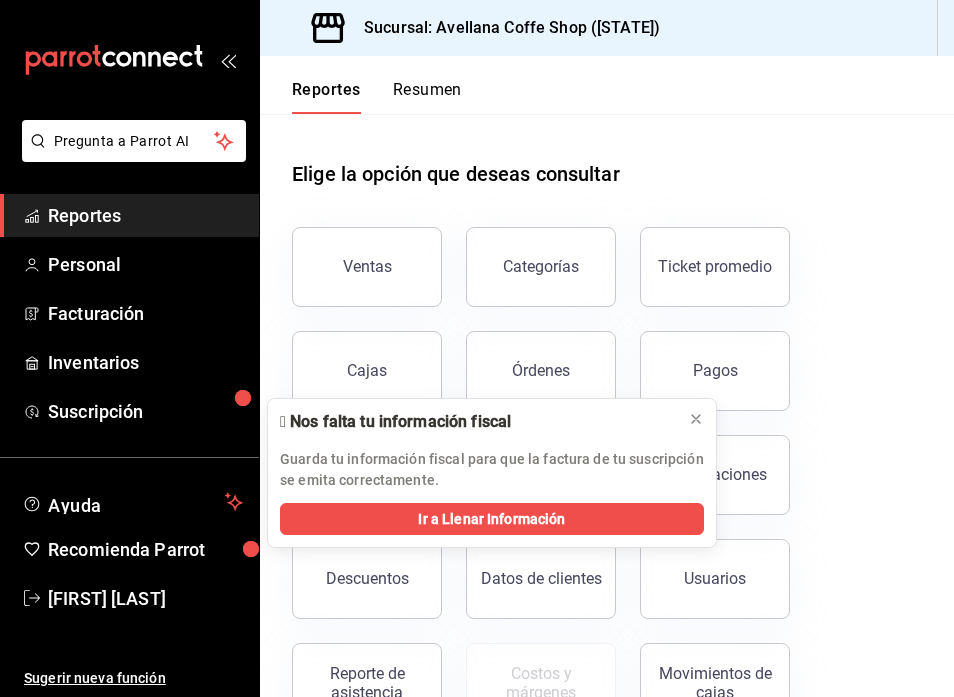 click on "Ventas Categorías Ticket promedio Cajas Órdenes Pagos Análisis de venta por hora Grupos modificadores Cancelaciones Descuentos Datos de clientes Usuarios Reporte de asistencia Costos y márgenes Movimientos de cajas Transacciones Pay" at bounding box center (595, 515) 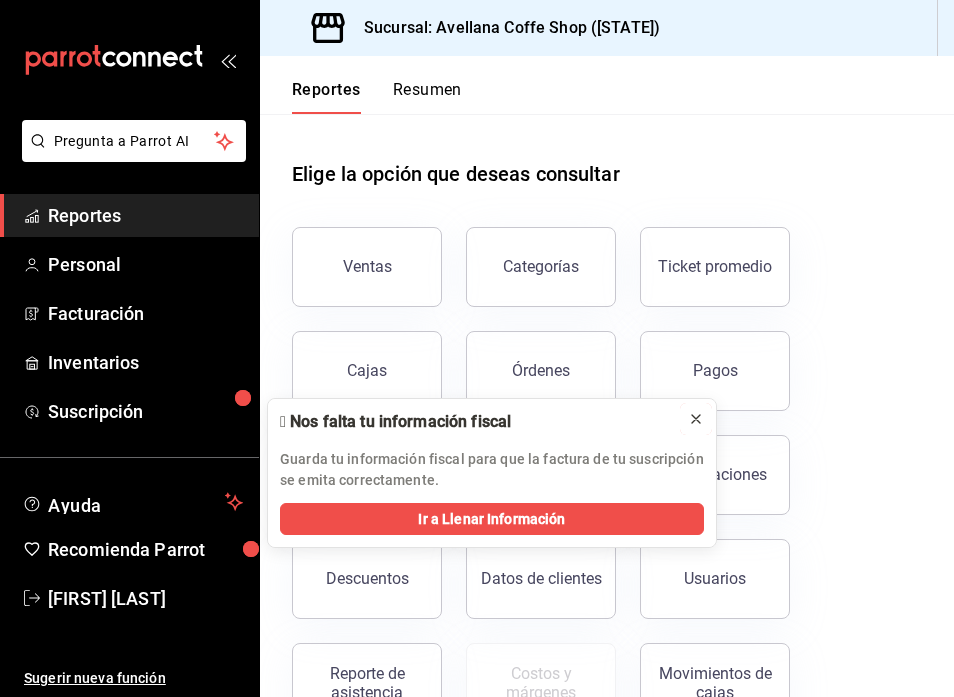 click 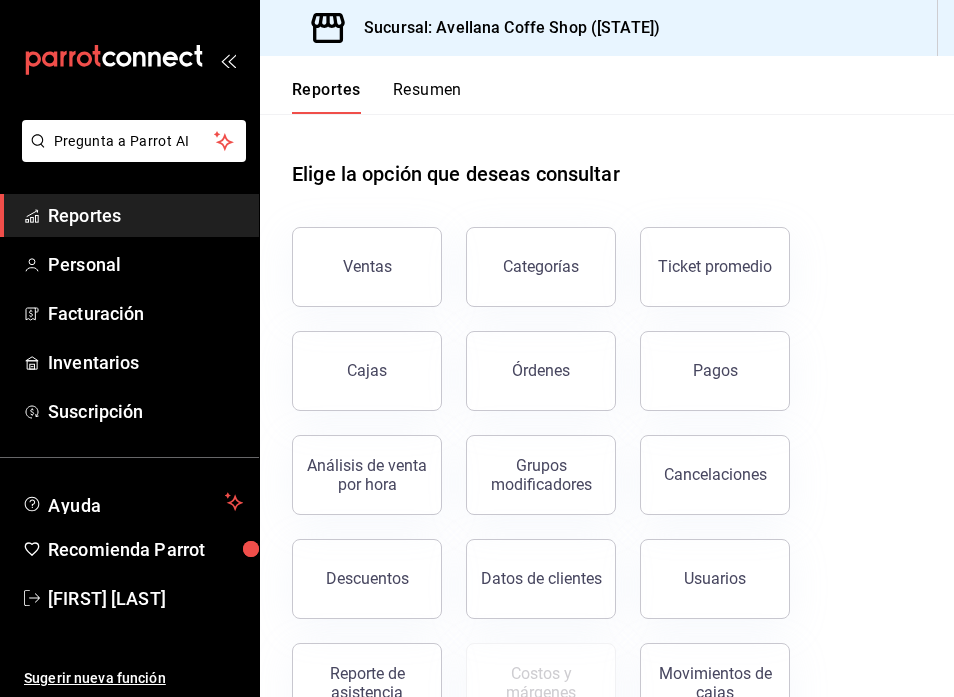click on "Resumen" at bounding box center [427, 97] 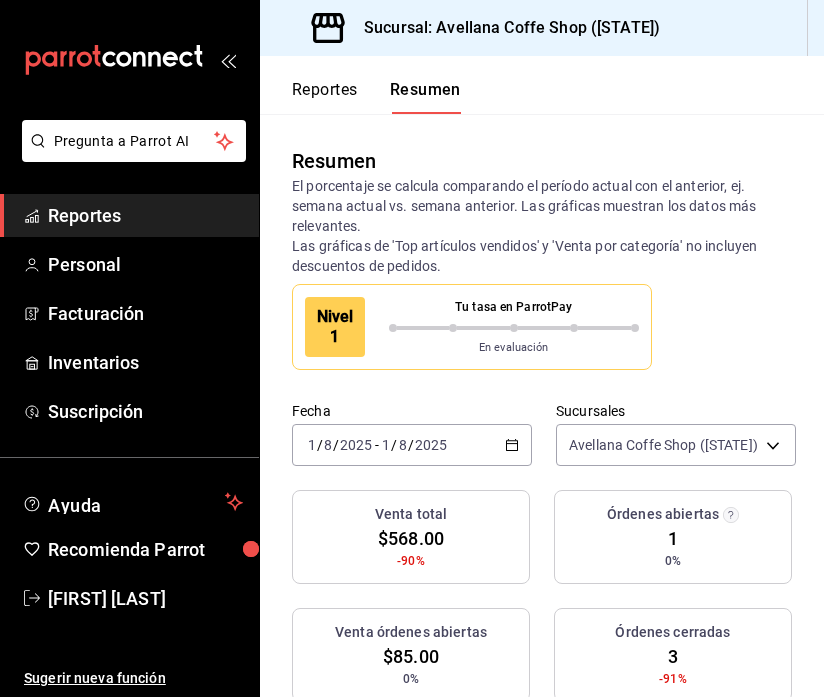click 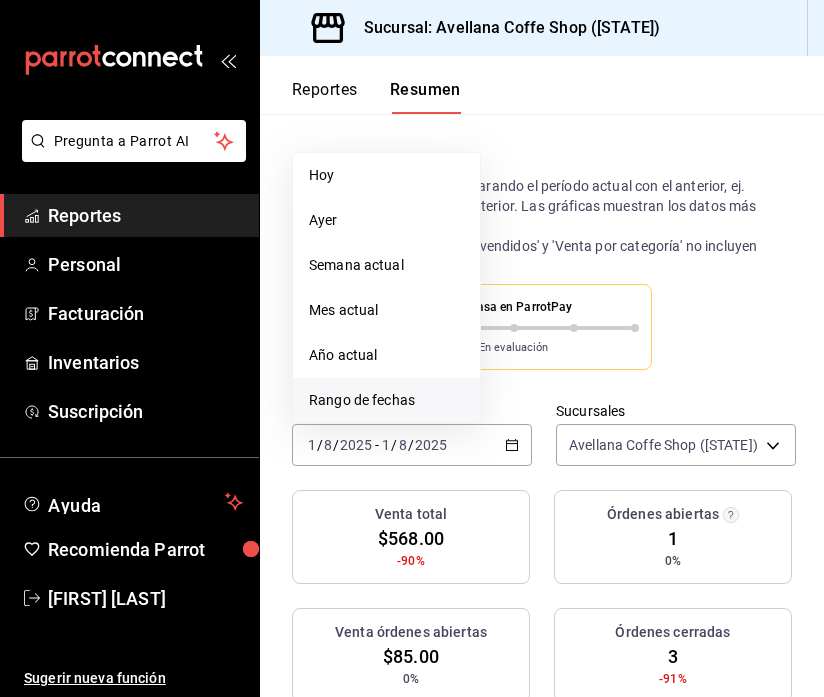 click on "Rango de fechas" at bounding box center (386, 400) 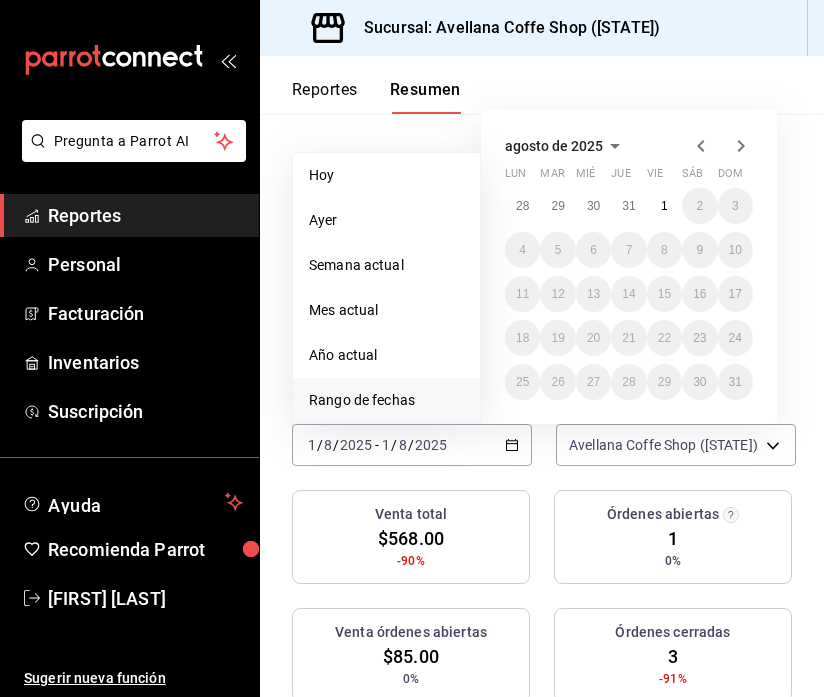 click on "Rango de fechas" at bounding box center [386, 400] 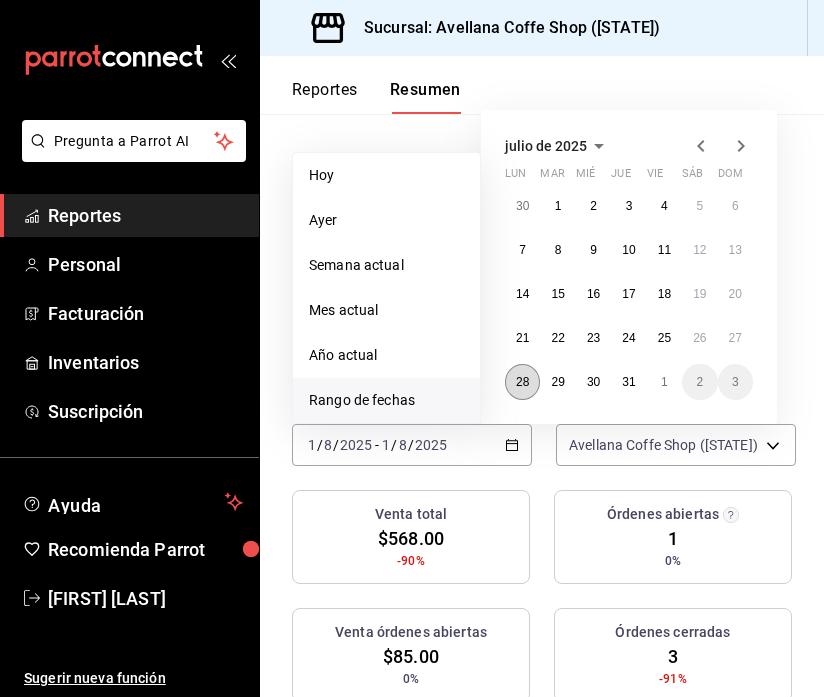 click on "28" at bounding box center (522, 382) 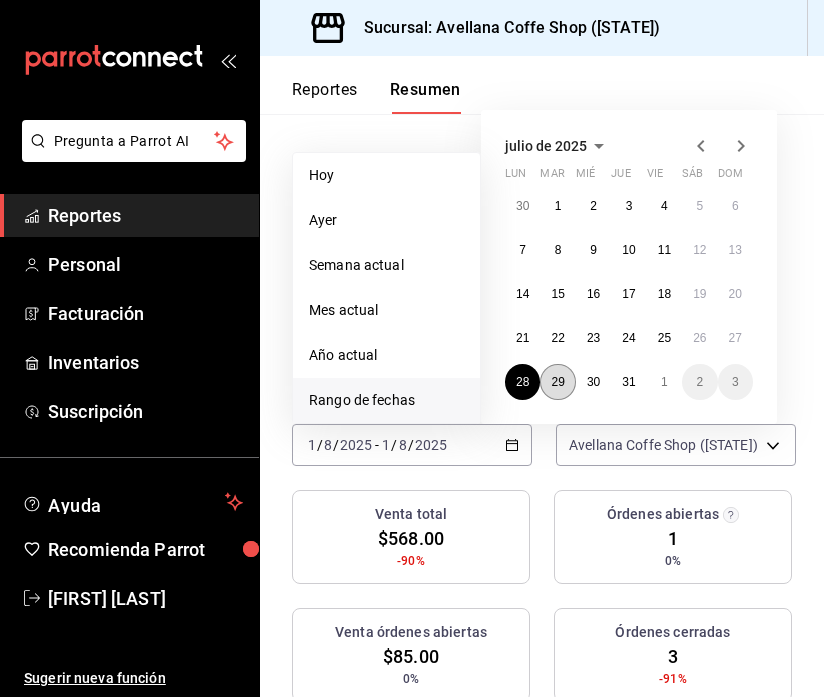 click on "29" at bounding box center (557, 382) 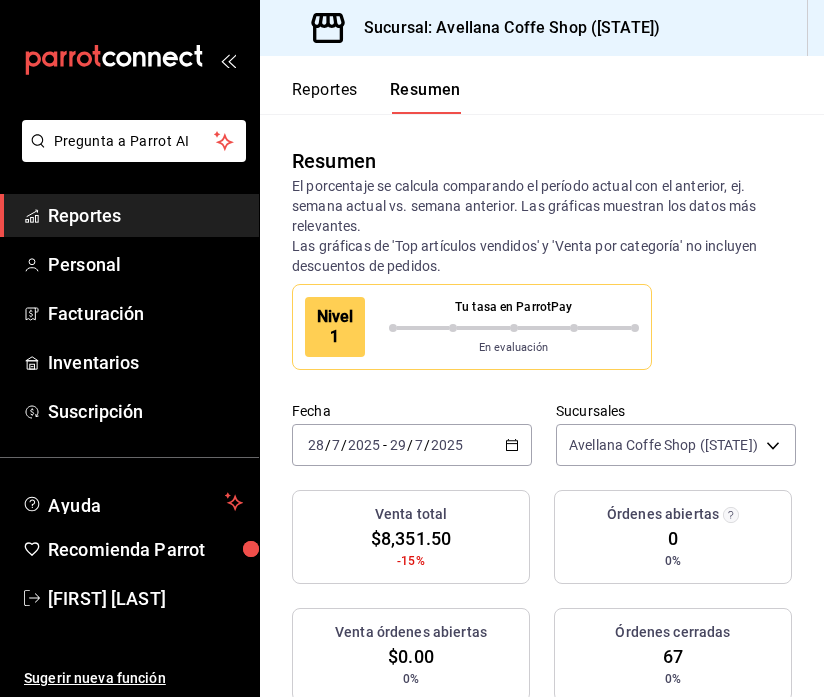 click 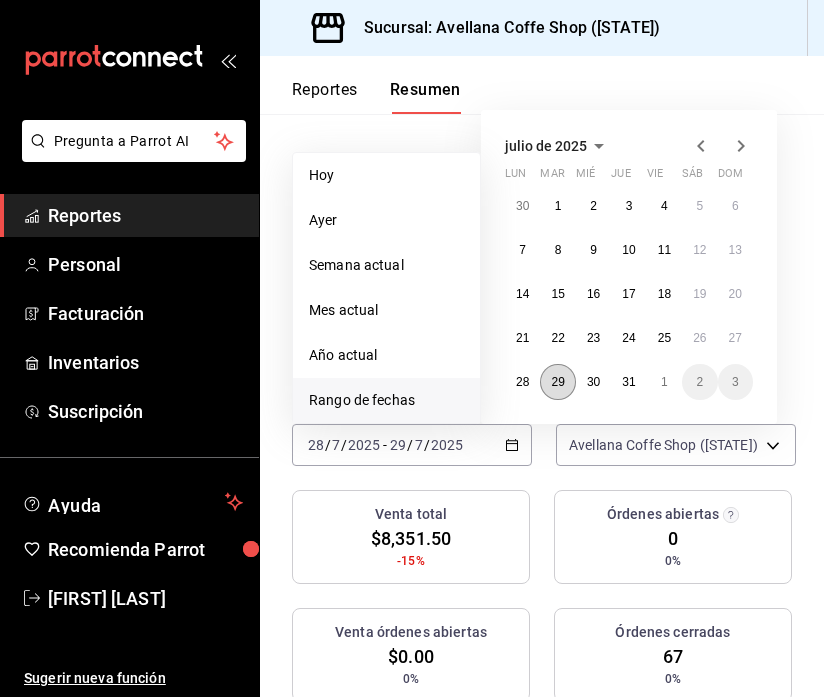 click on "29" at bounding box center [557, 382] 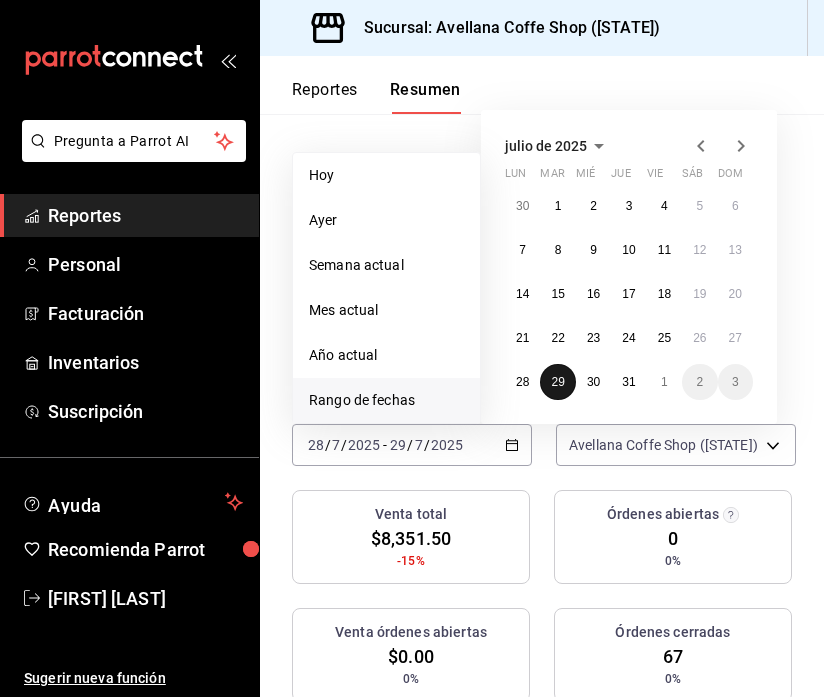 click on "29" at bounding box center [557, 382] 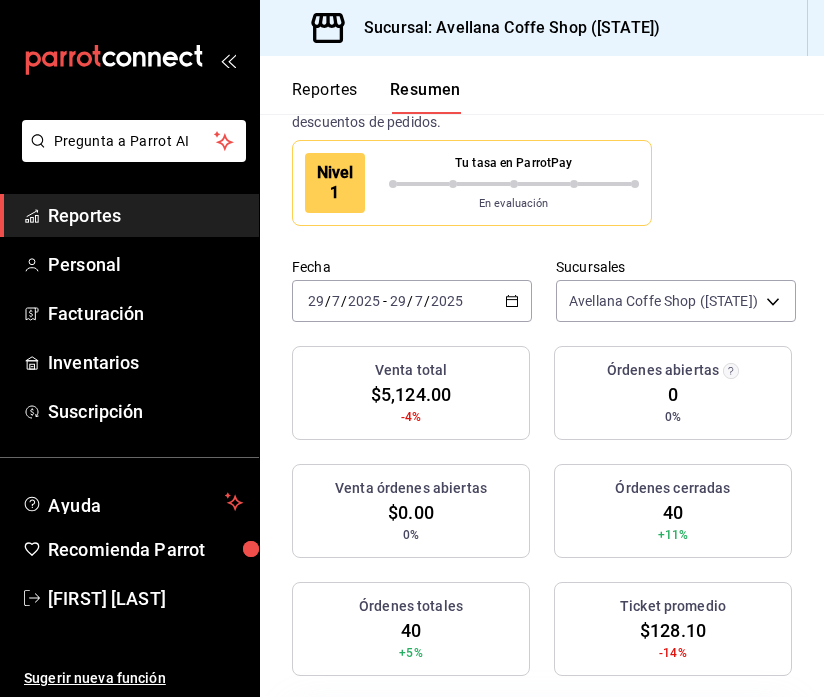 scroll, scrollTop: 0, scrollLeft: 0, axis: both 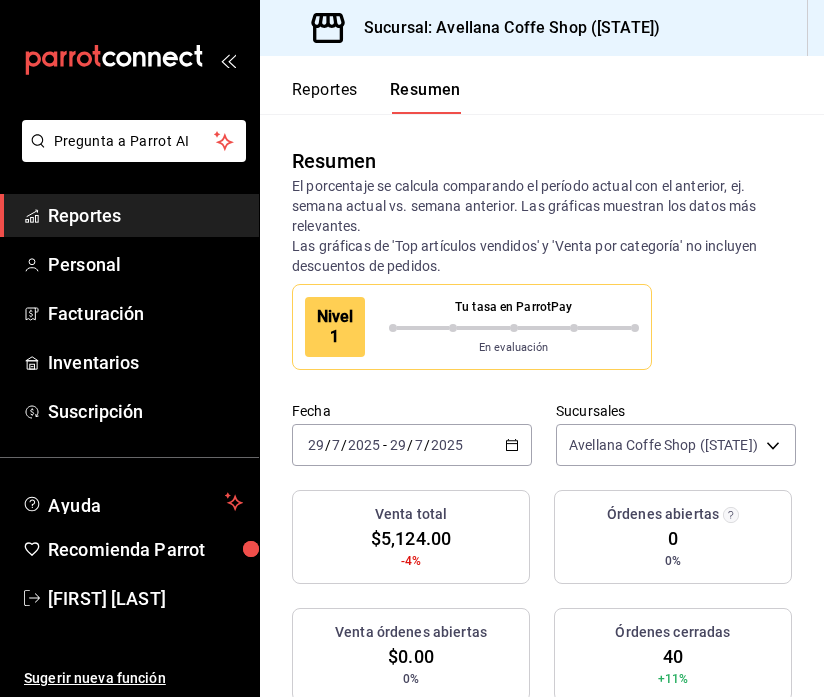 click 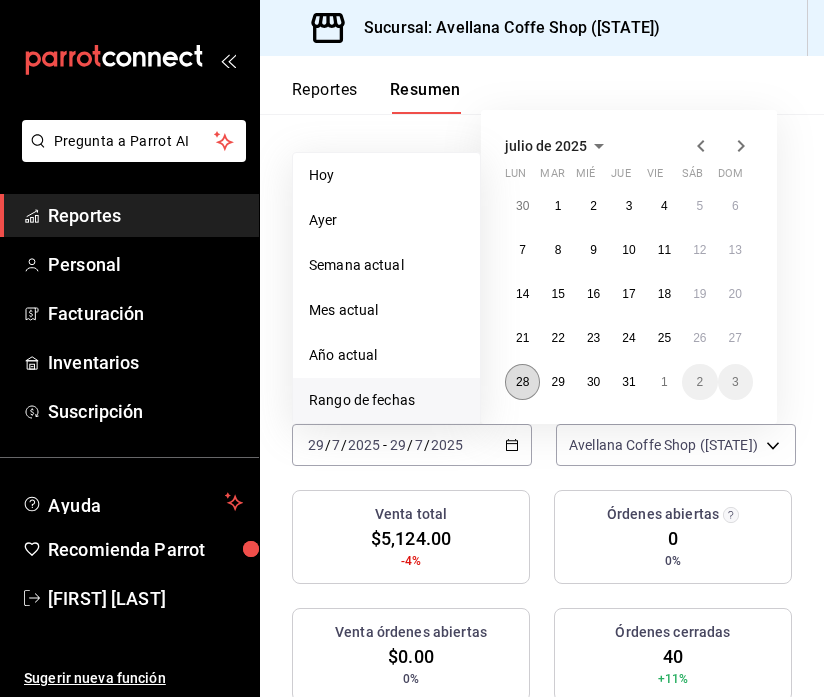 click on "28" at bounding box center (522, 382) 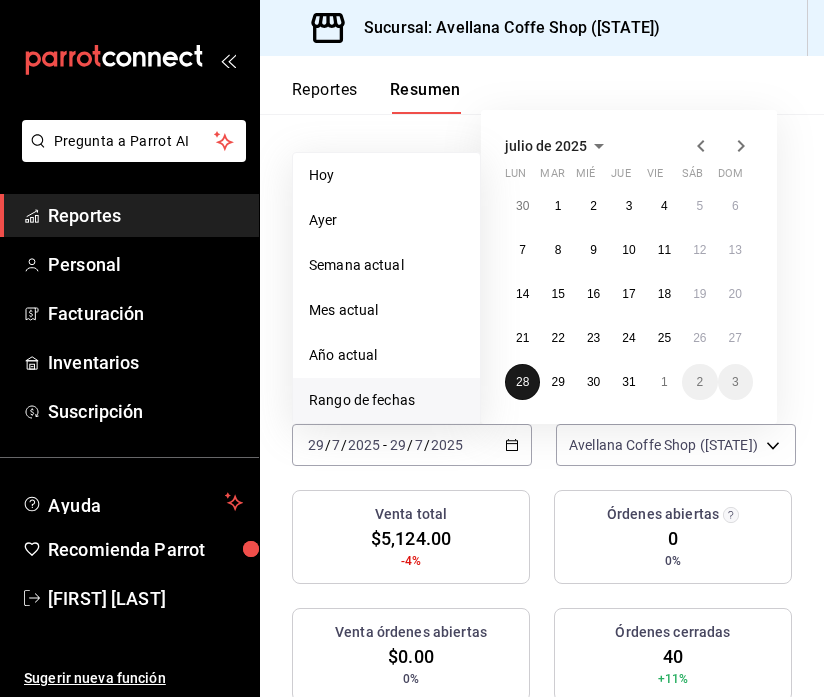 click on "28" at bounding box center (522, 382) 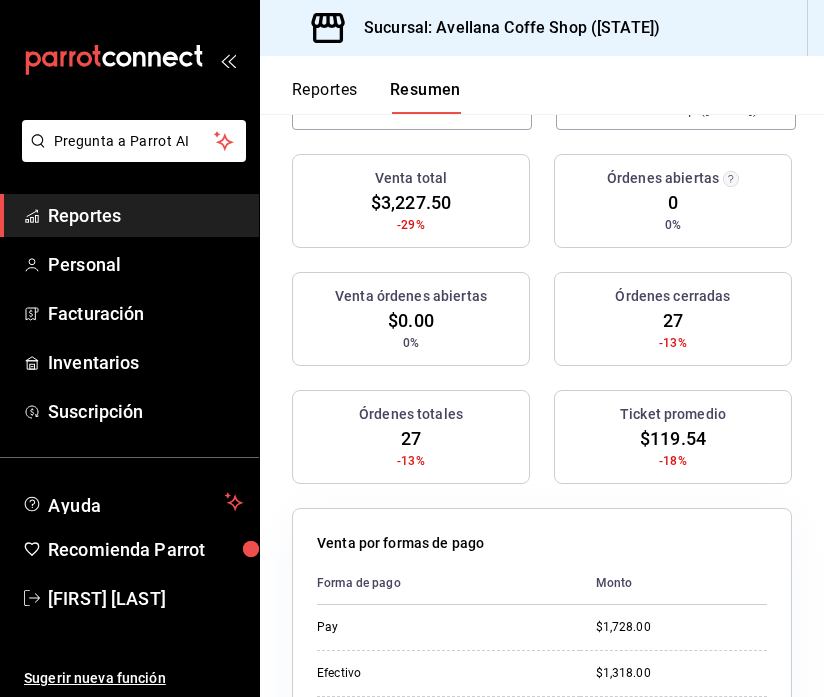 scroll, scrollTop: 0, scrollLeft: 0, axis: both 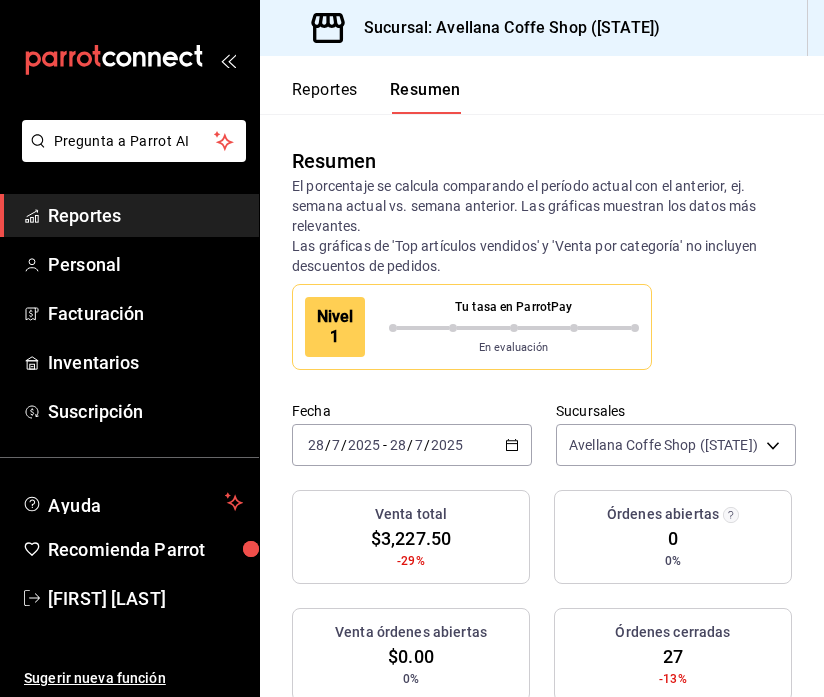 click 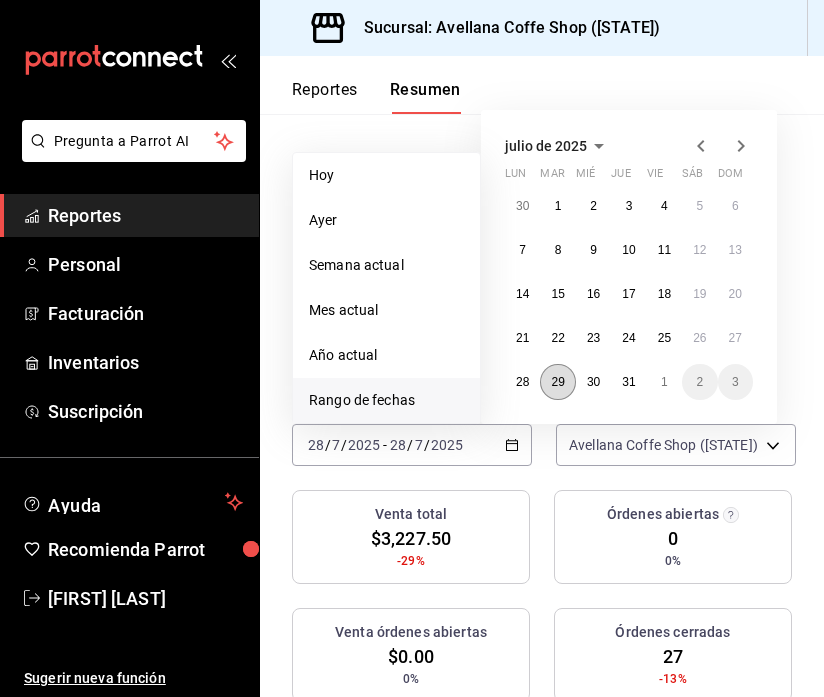 click on "29" at bounding box center (557, 382) 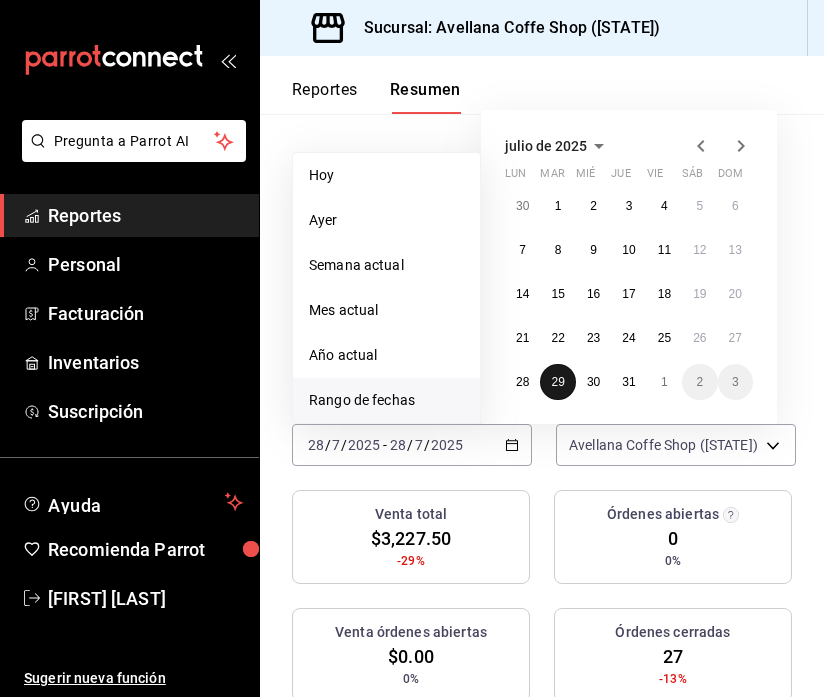click on "29" at bounding box center [557, 382] 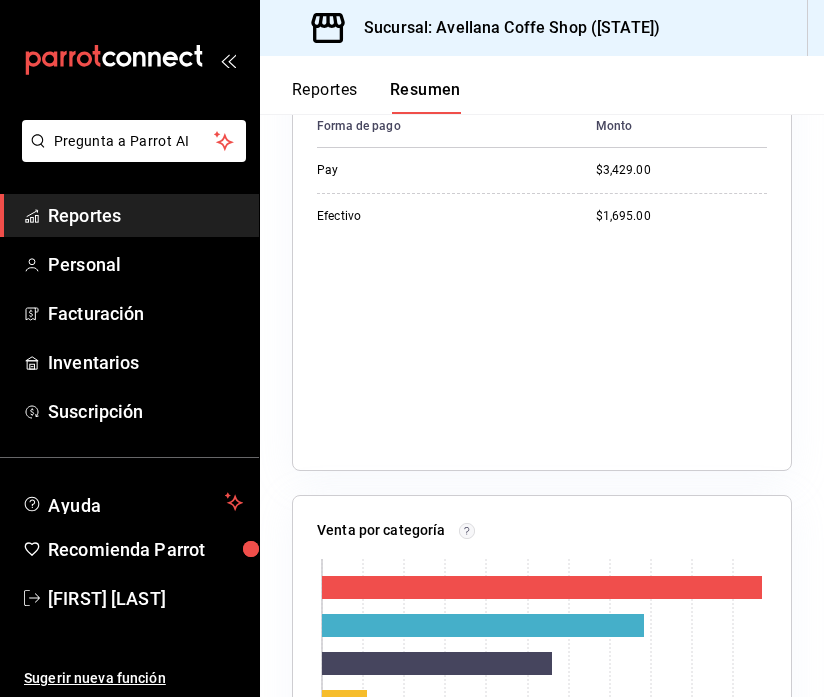scroll, scrollTop: 0, scrollLeft: 0, axis: both 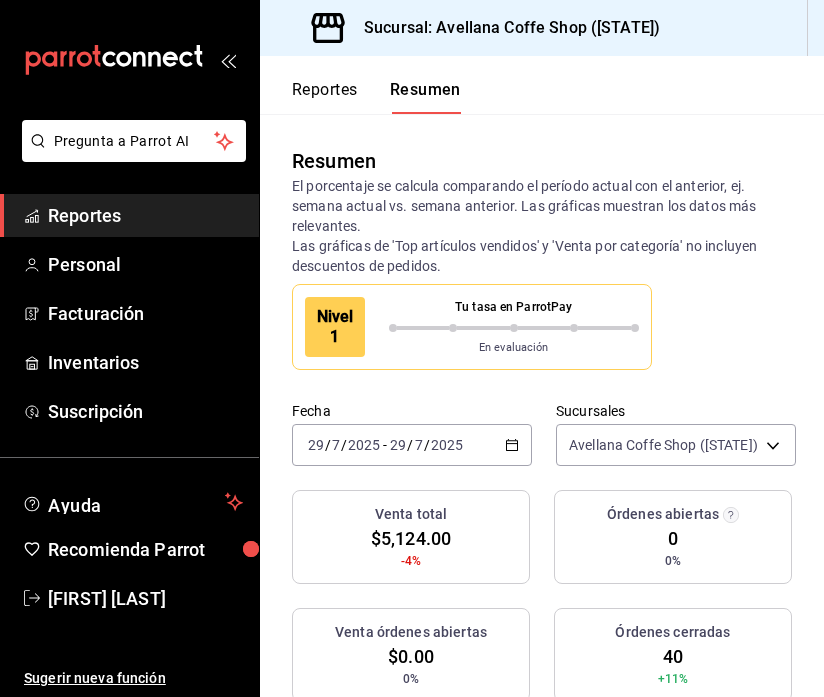 click 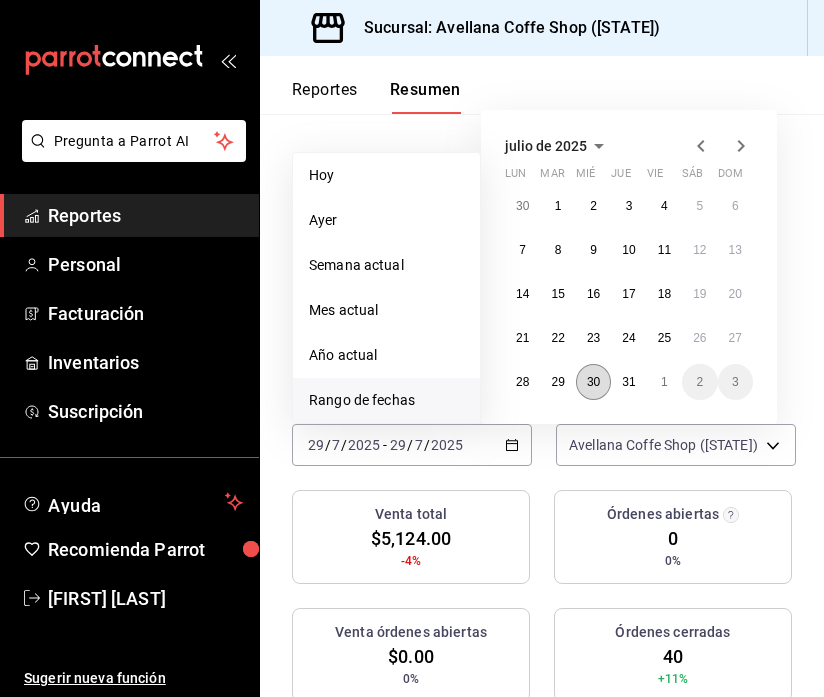 click on "30" at bounding box center [593, 382] 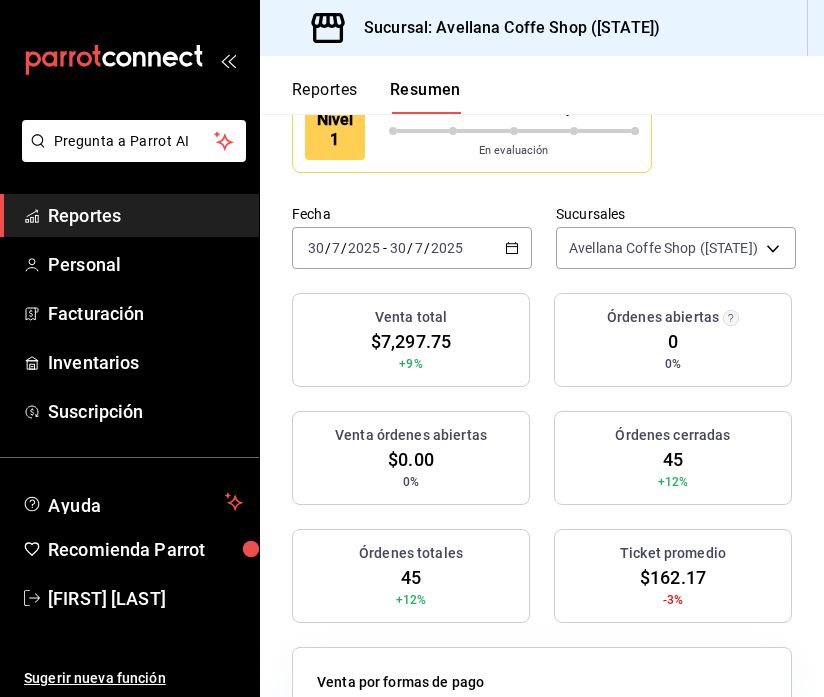 scroll, scrollTop: 196, scrollLeft: 0, axis: vertical 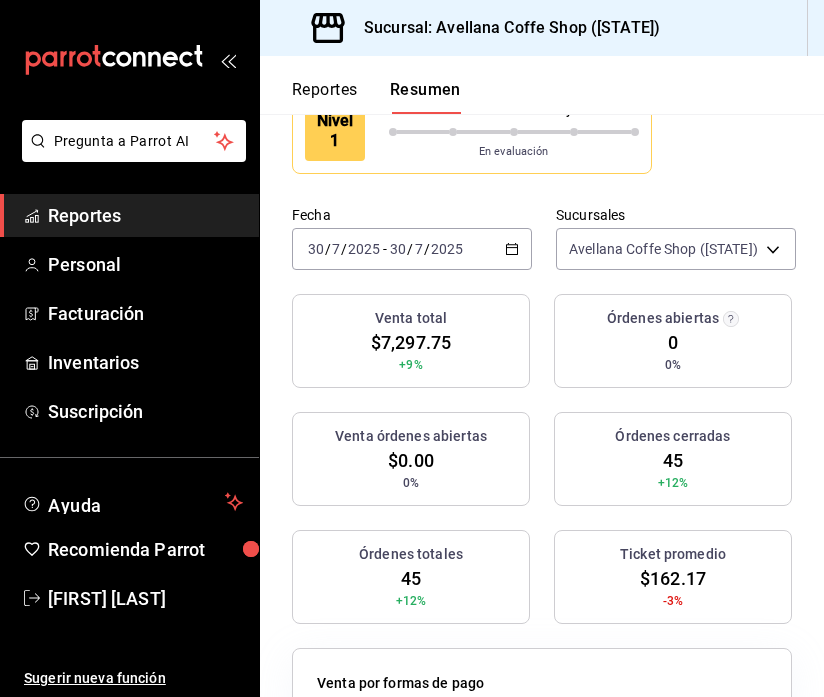 click 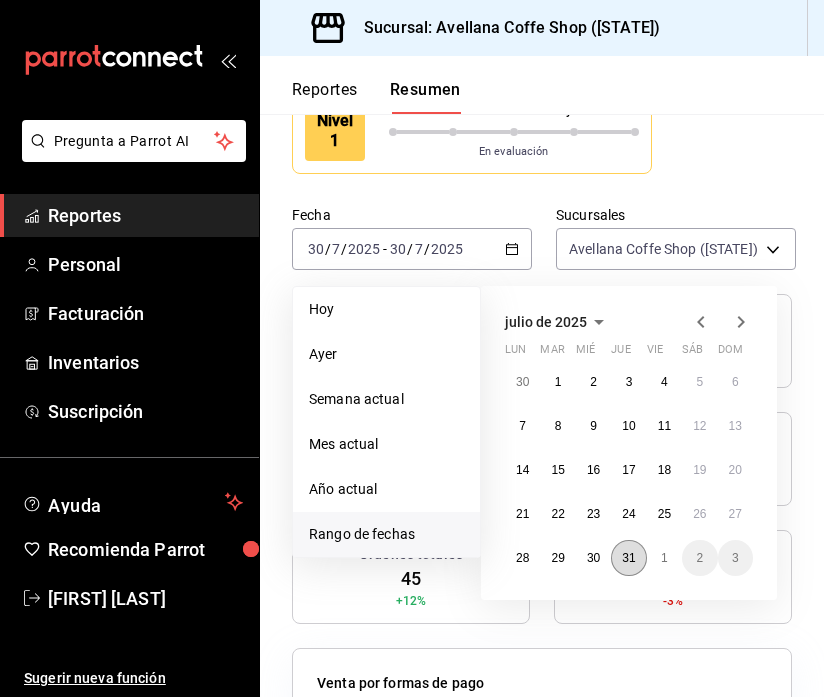 click on "31" at bounding box center (628, 558) 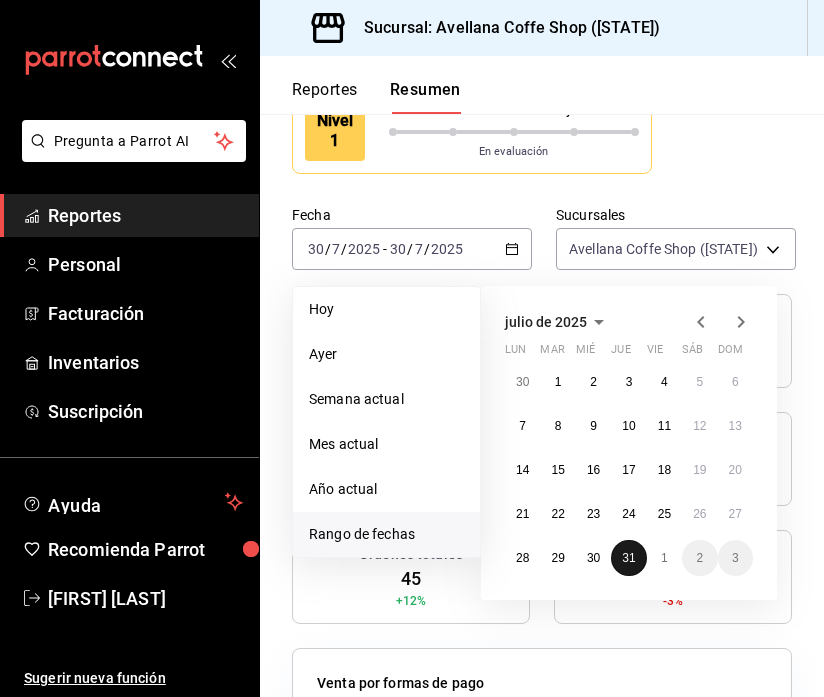 click on "31" at bounding box center [628, 558] 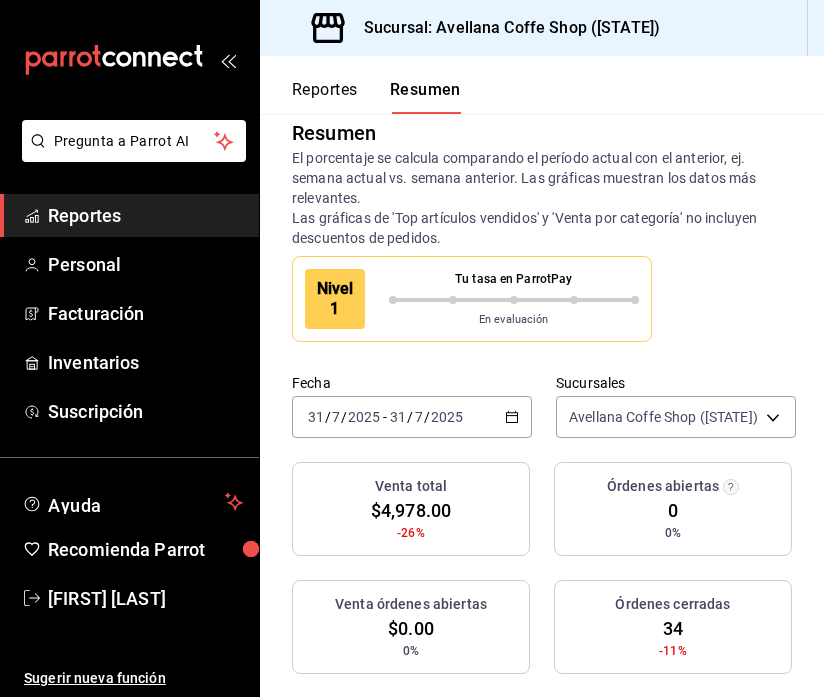 scroll, scrollTop: 0, scrollLeft: 0, axis: both 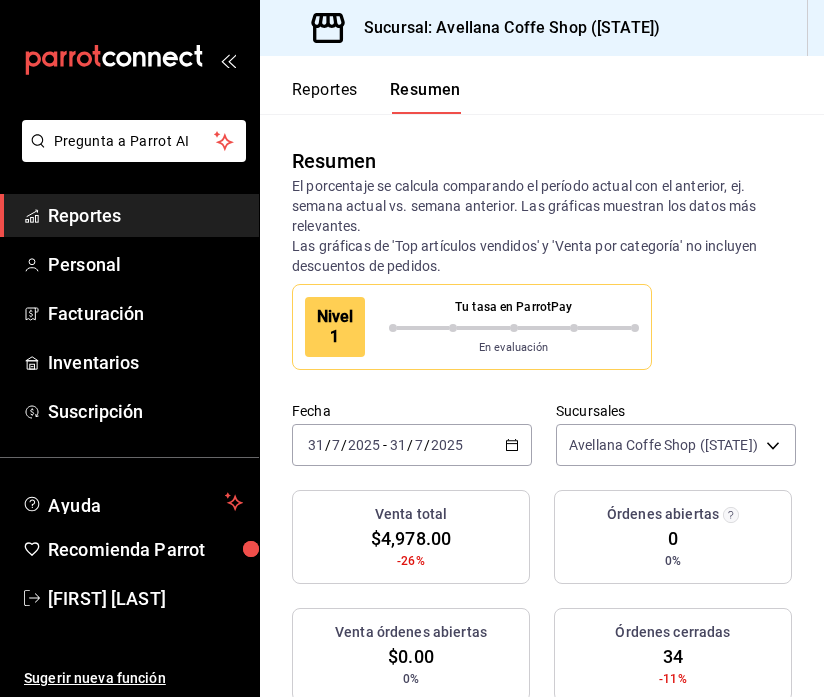 click 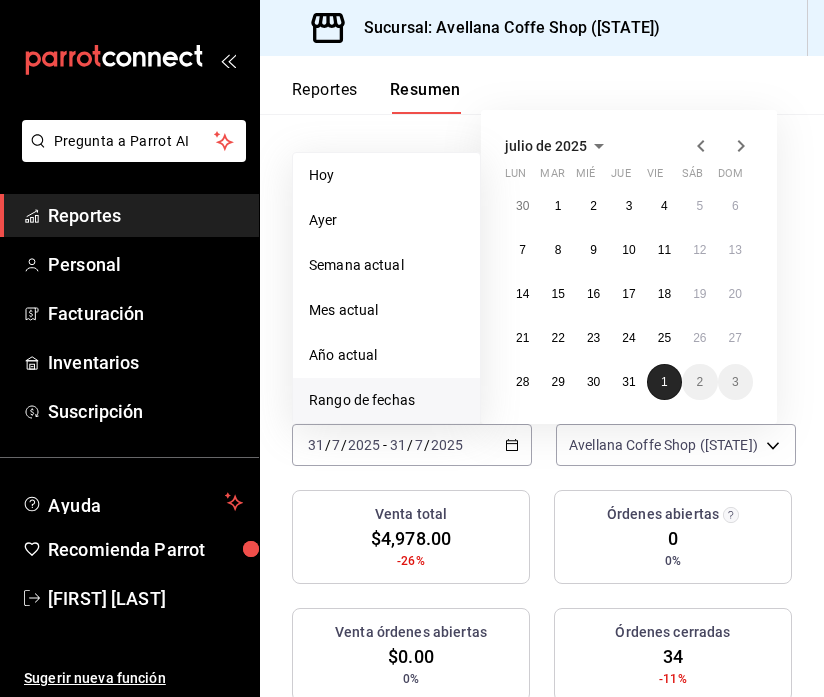 click on "1" at bounding box center [664, 382] 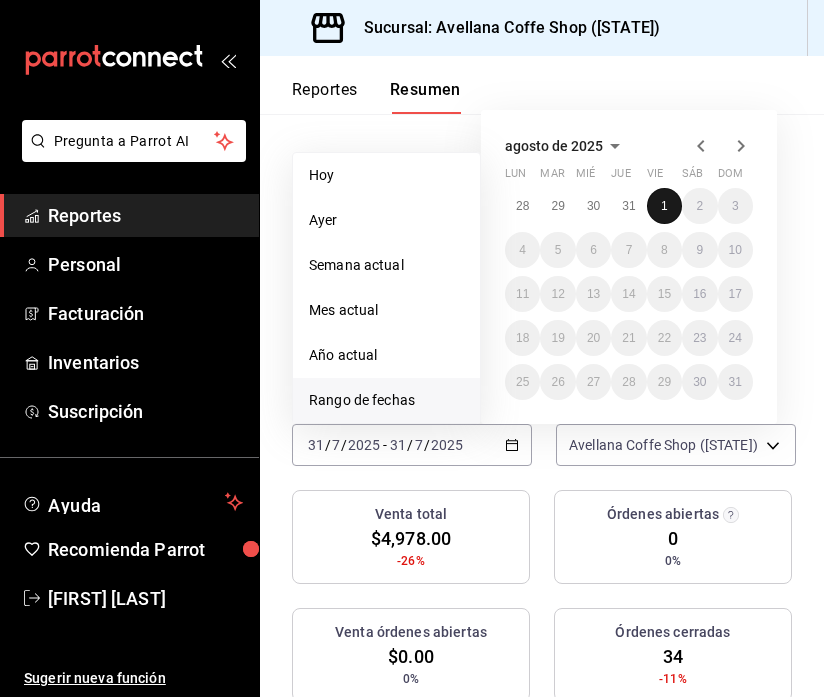 click on "1" at bounding box center (664, 206) 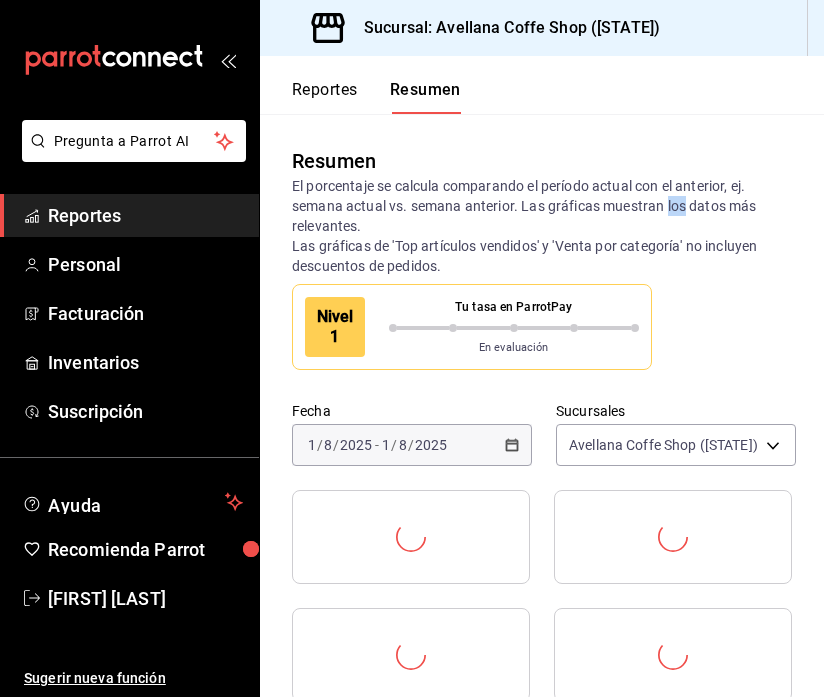 click on "El porcentaje se calcula comparando el período actual con el anterior, ej. semana actual vs. semana anterior. Las gráficas muestran los datos más relevantes.  Las gráficas de 'Top artículos vendidos' y 'Venta por categoría' no incluyen descuentos de pedidos." at bounding box center [542, 226] 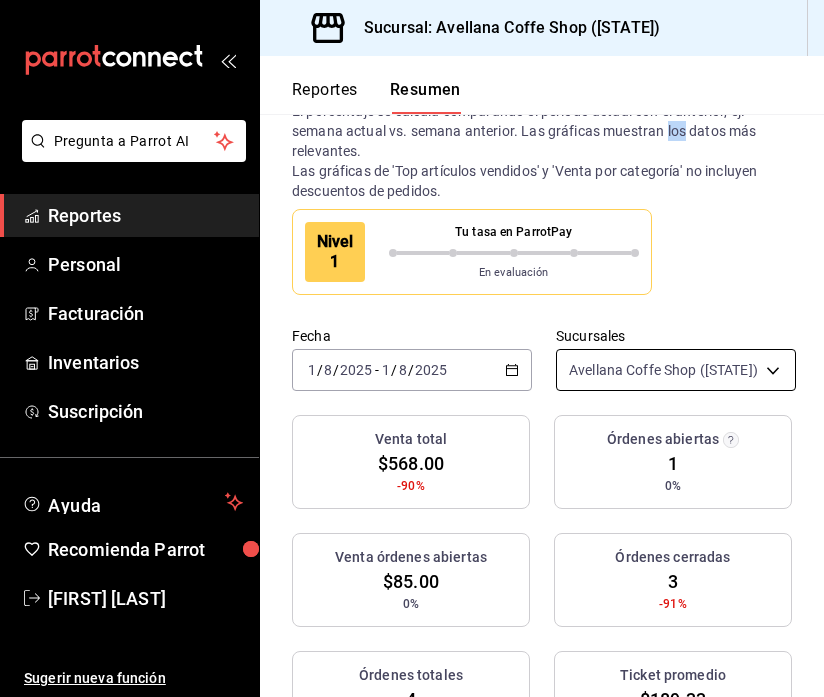 scroll, scrollTop: 0, scrollLeft: 0, axis: both 